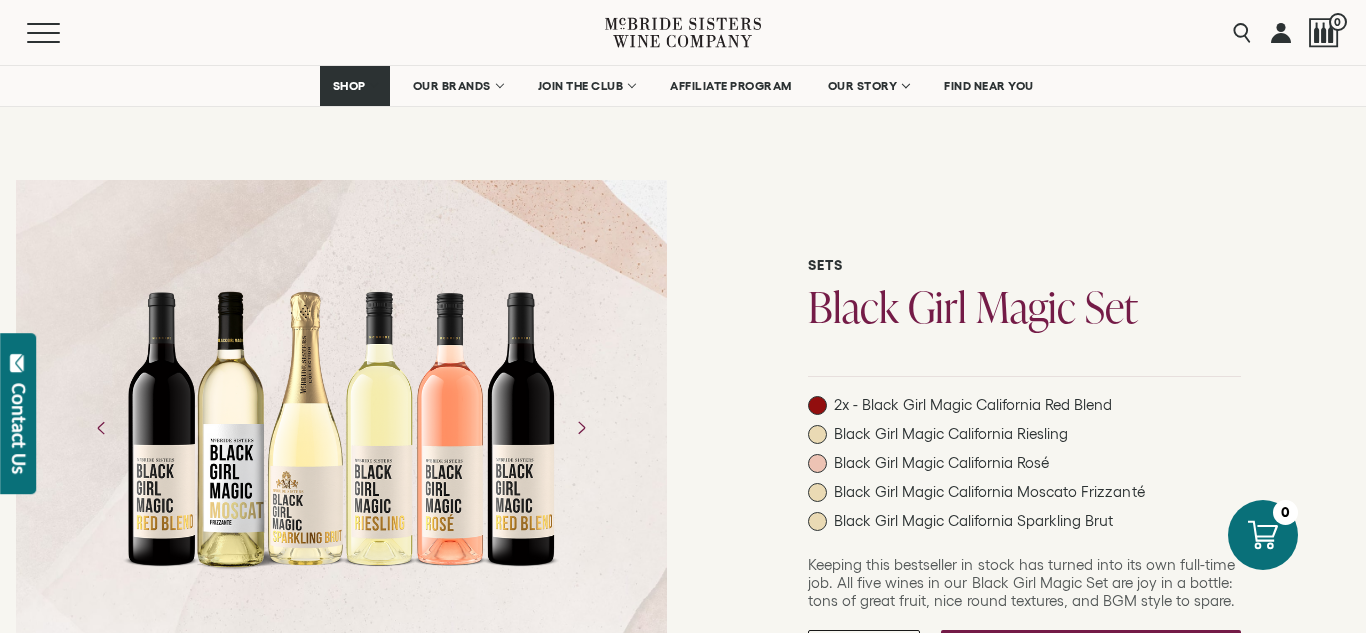 scroll, scrollTop: 219, scrollLeft: 0, axis: vertical 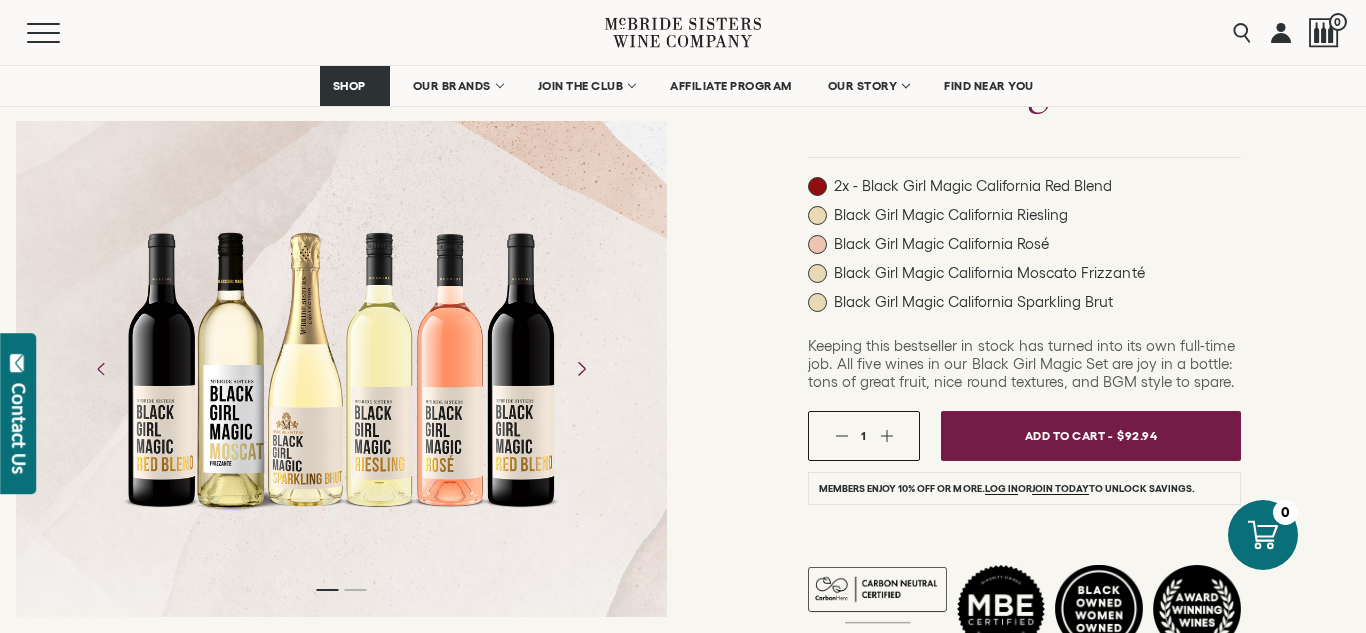 click 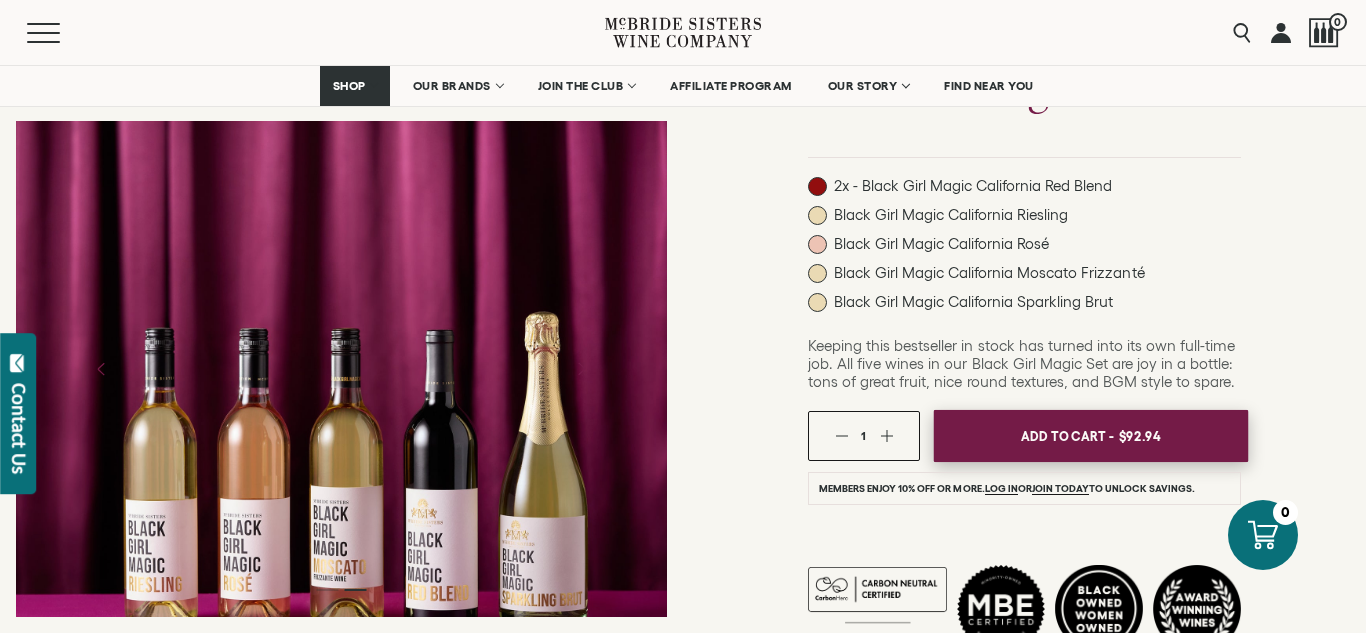 click on "Add To Cart -
$92.94" at bounding box center (1091, 436) 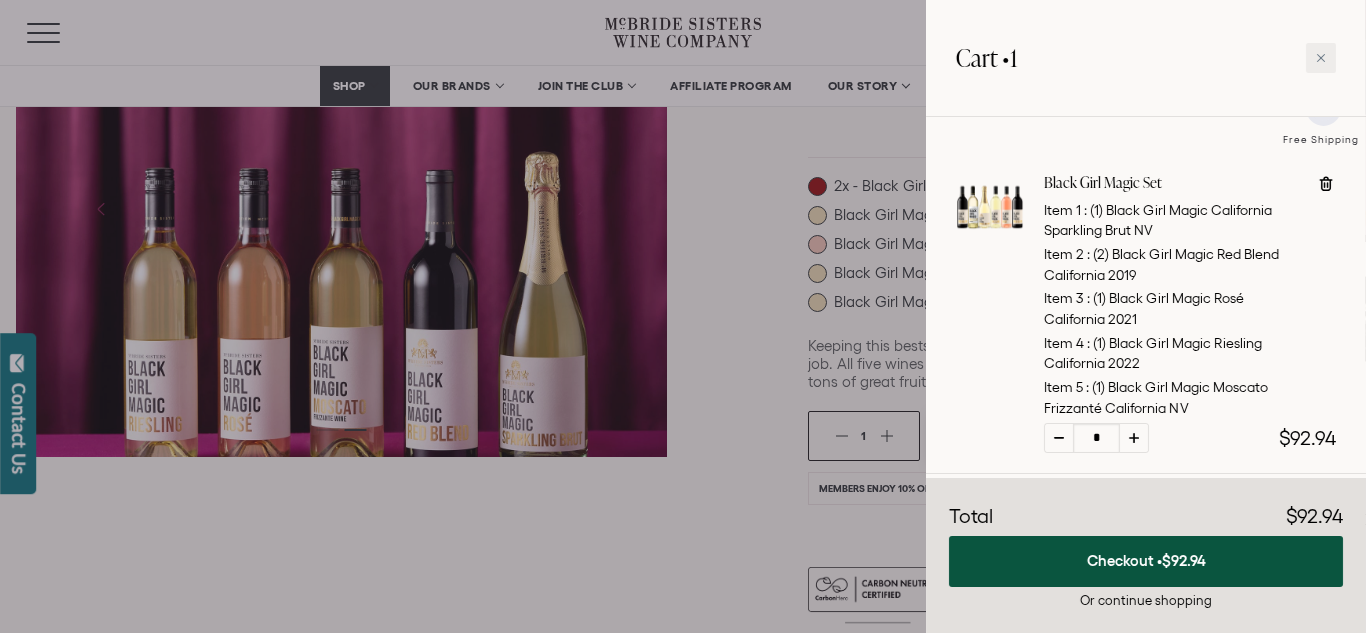 scroll, scrollTop: 222, scrollLeft: 0, axis: vertical 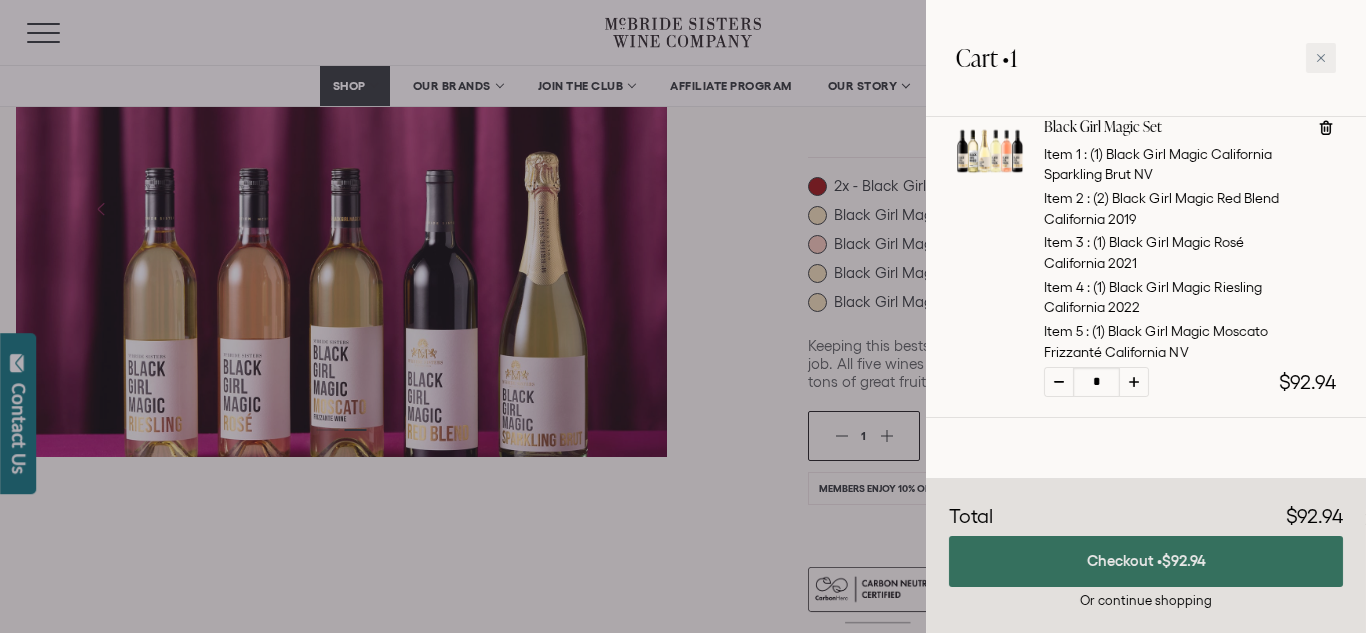 click on "Checkout •  $92.94" at bounding box center (1146, 561) 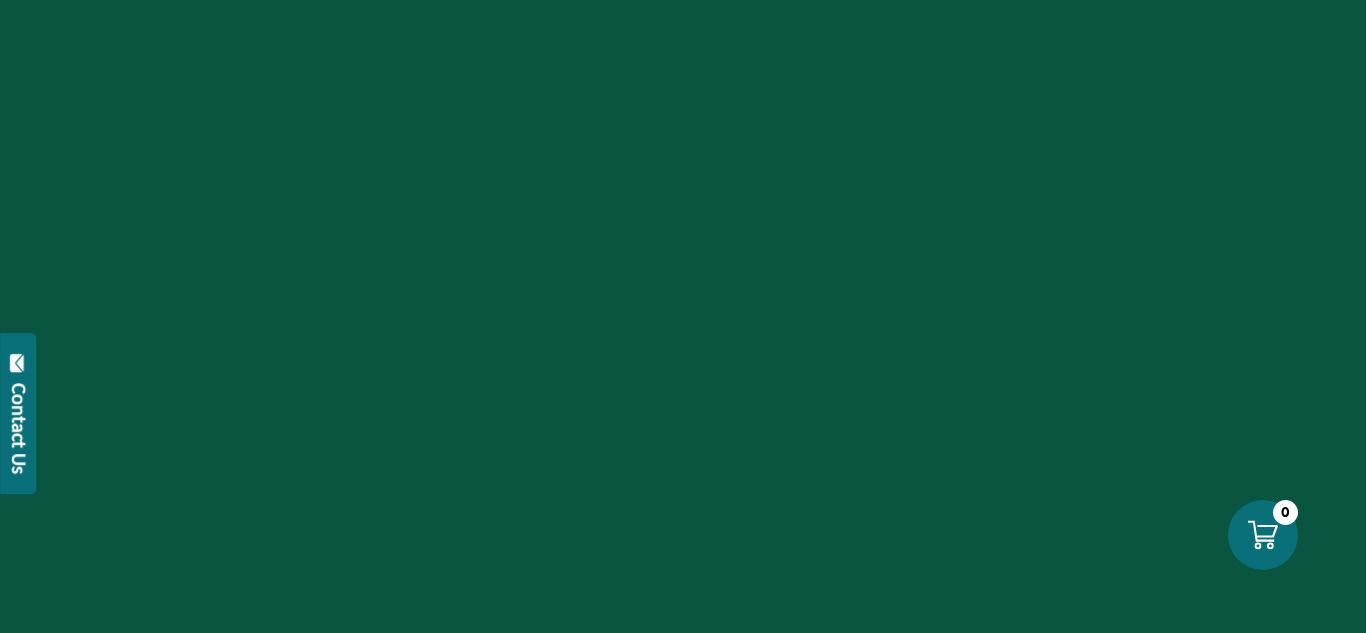 scroll, scrollTop: 0, scrollLeft: 0, axis: both 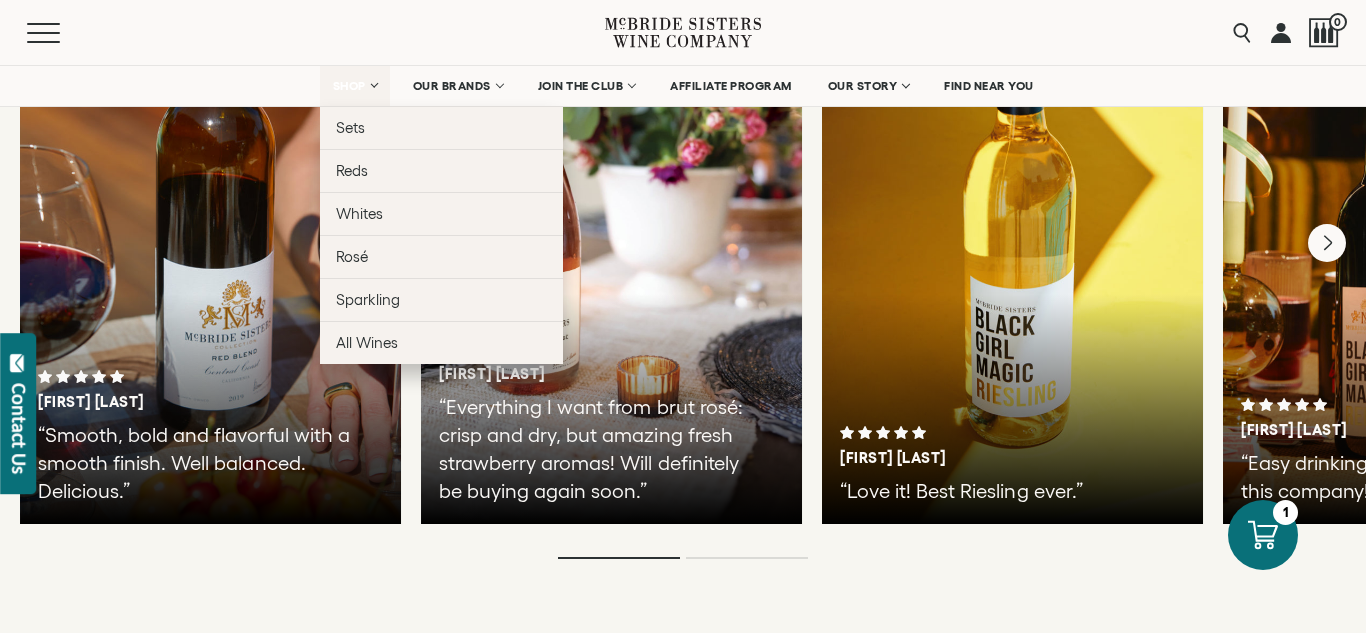 click on "SHOP" at bounding box center (355, 86) 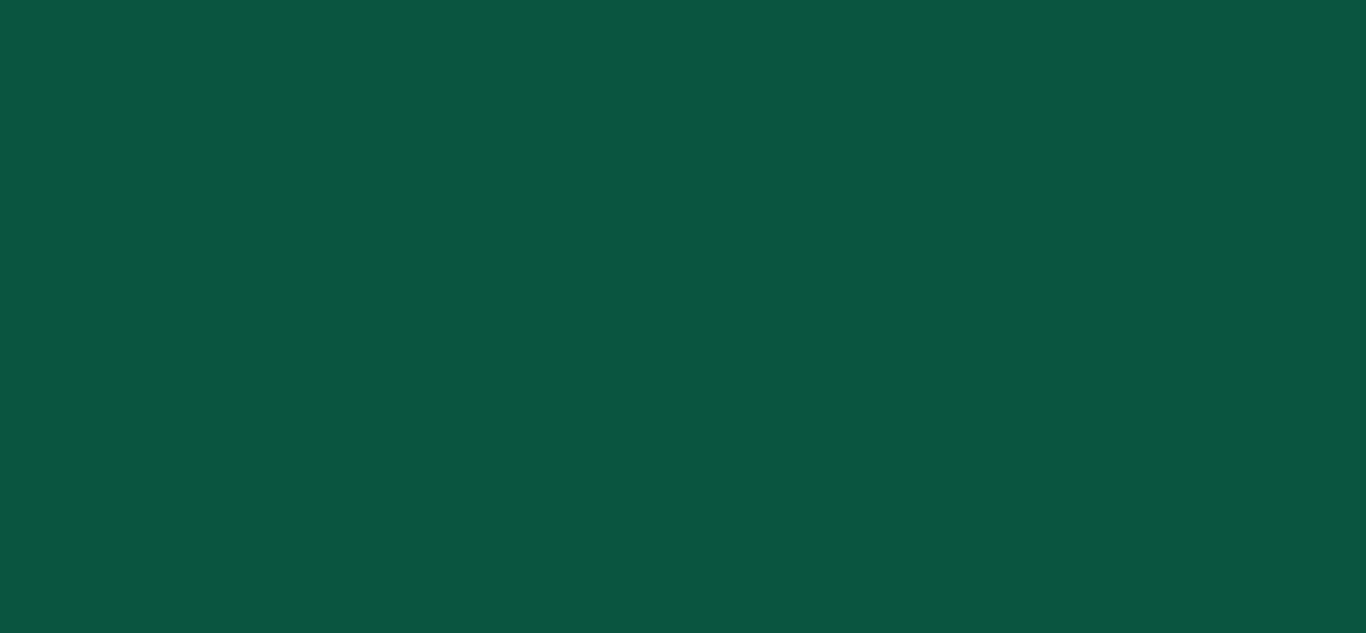 scroll, scrollTop: 0, scrollLeft: 0, axis: both 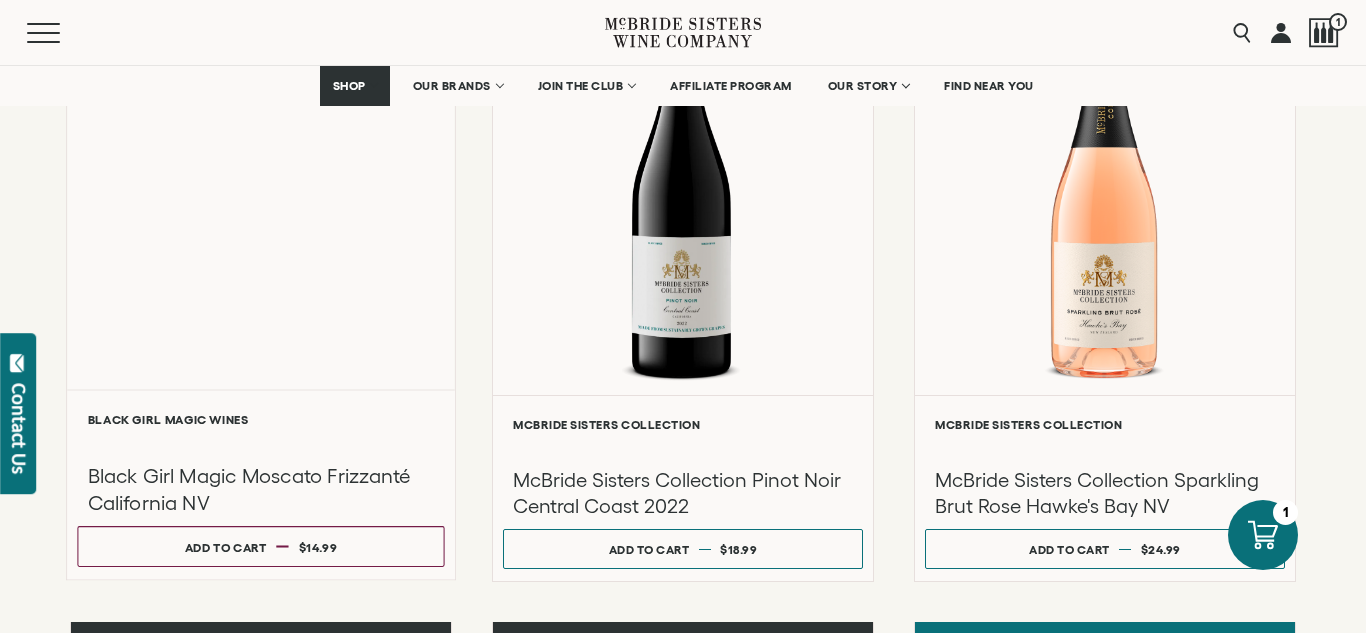click on "Black Girl Magic Moscato Frizzanté California NV" at bounding box center [260, 472] 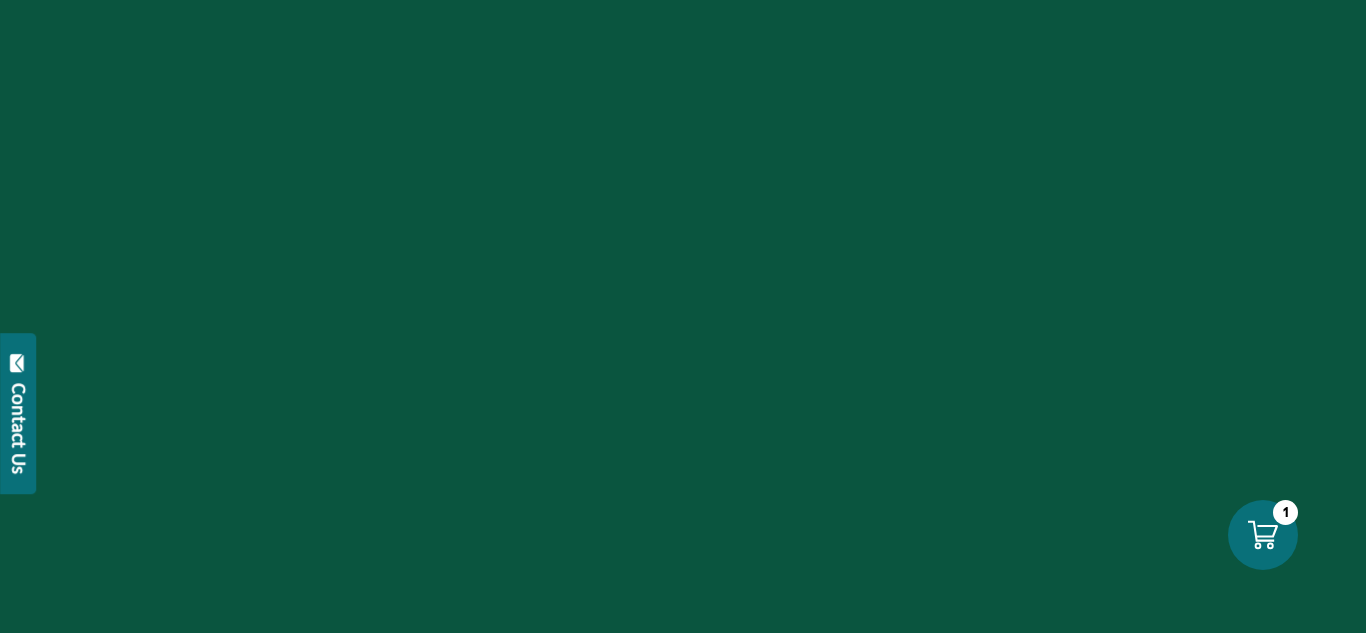 scroll, scrollTop: 0, scrollLeft: 0, axis: both 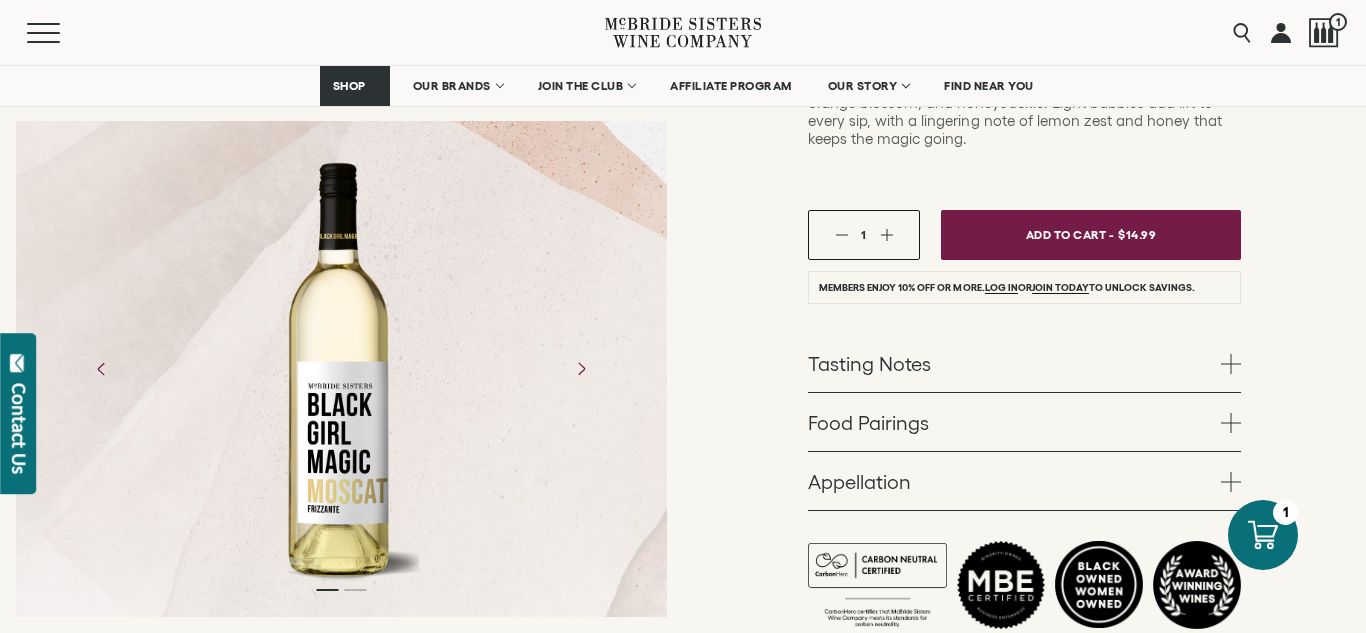 click on "Food Pairings" at bounding box center (1024, 422) 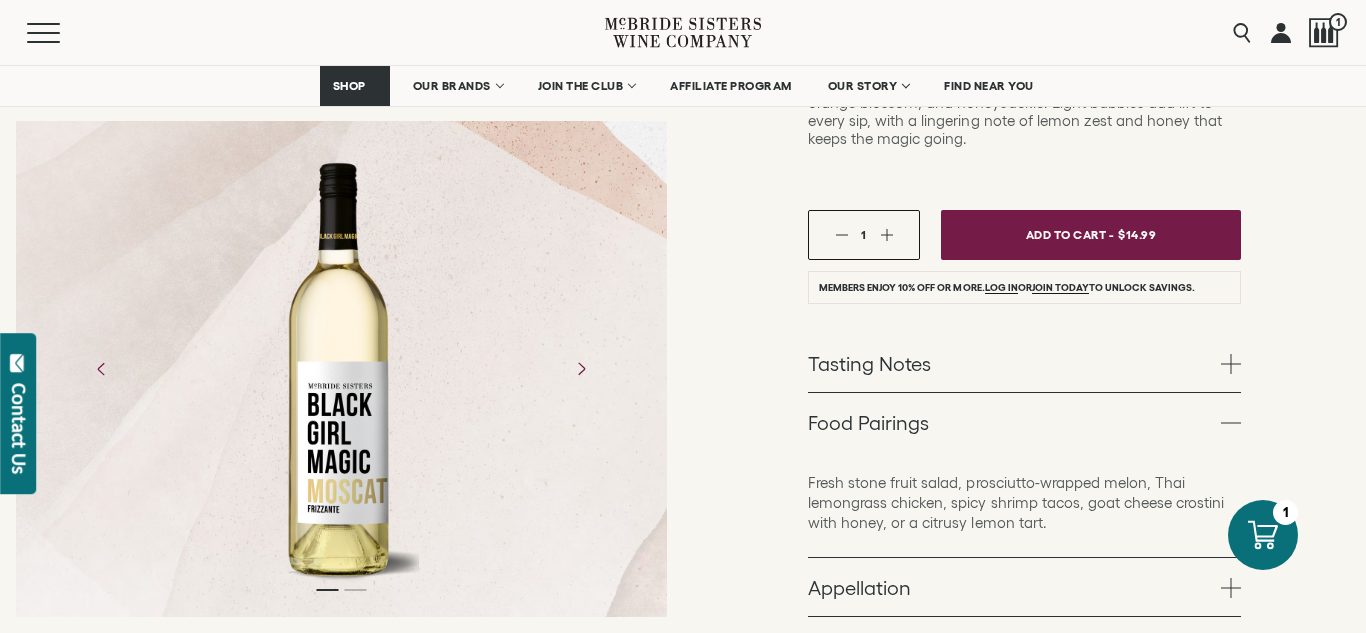click at bounding box center (1231, 423) 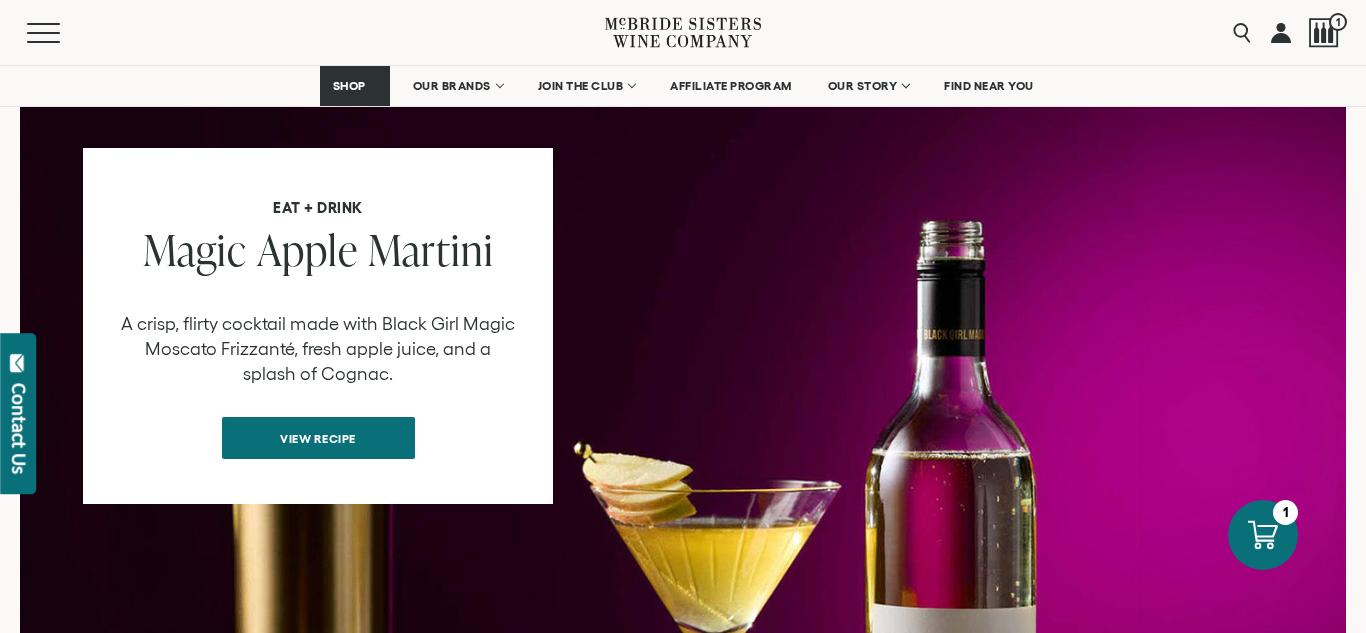 scroll, scrollTop: 1687, scrollLeft: 0, axis: vertical 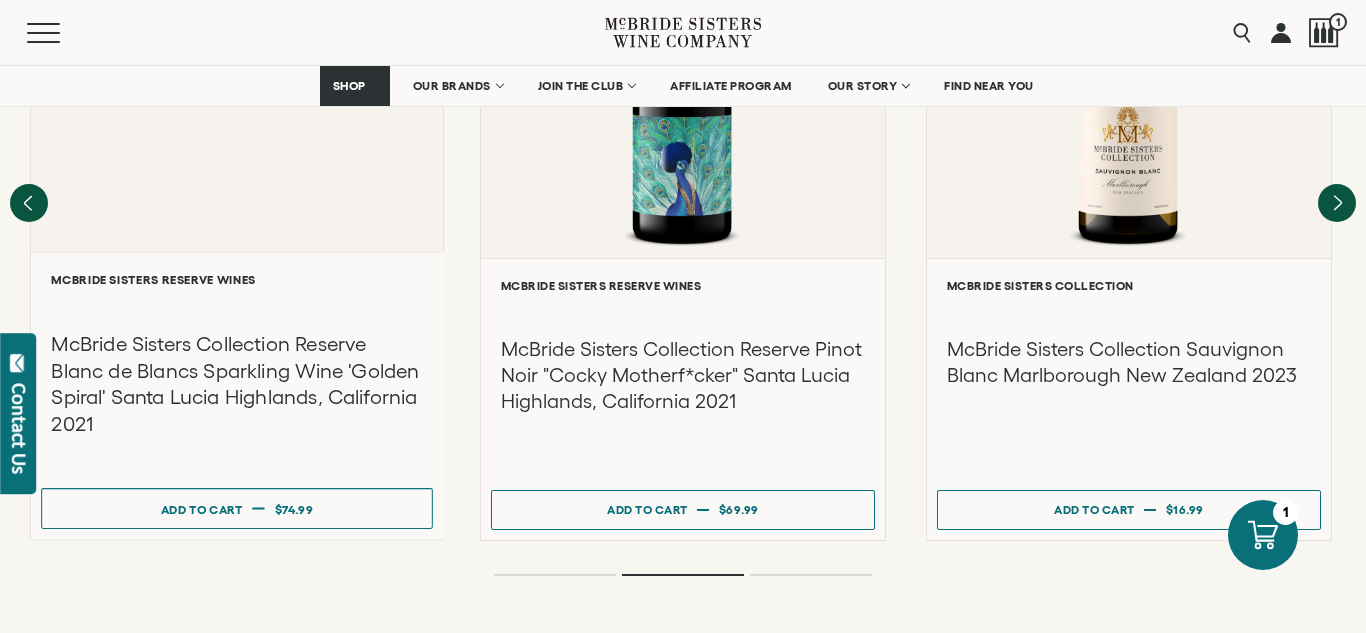 click on "McBride Sisters Collection Reserve Blanc de Blancs Sparkling Wine 'Golden Spiral' Santa Lucia Highlands, California 2021" at bounding box center (236, 384) 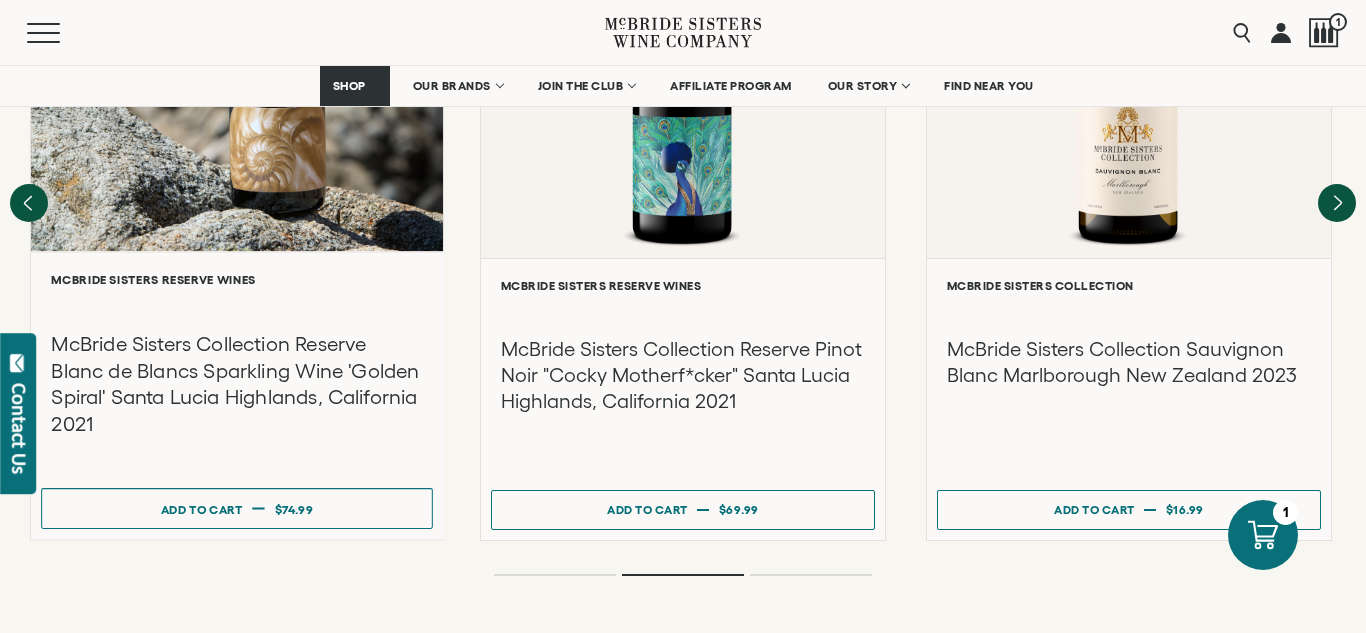 click on "McBride Sisters Collection Reserve Blanc de Blancs Sparkling Wine 'Golden Spiral' Santa Lucia Highlands, California 2021" at bounding box center [236, 384] 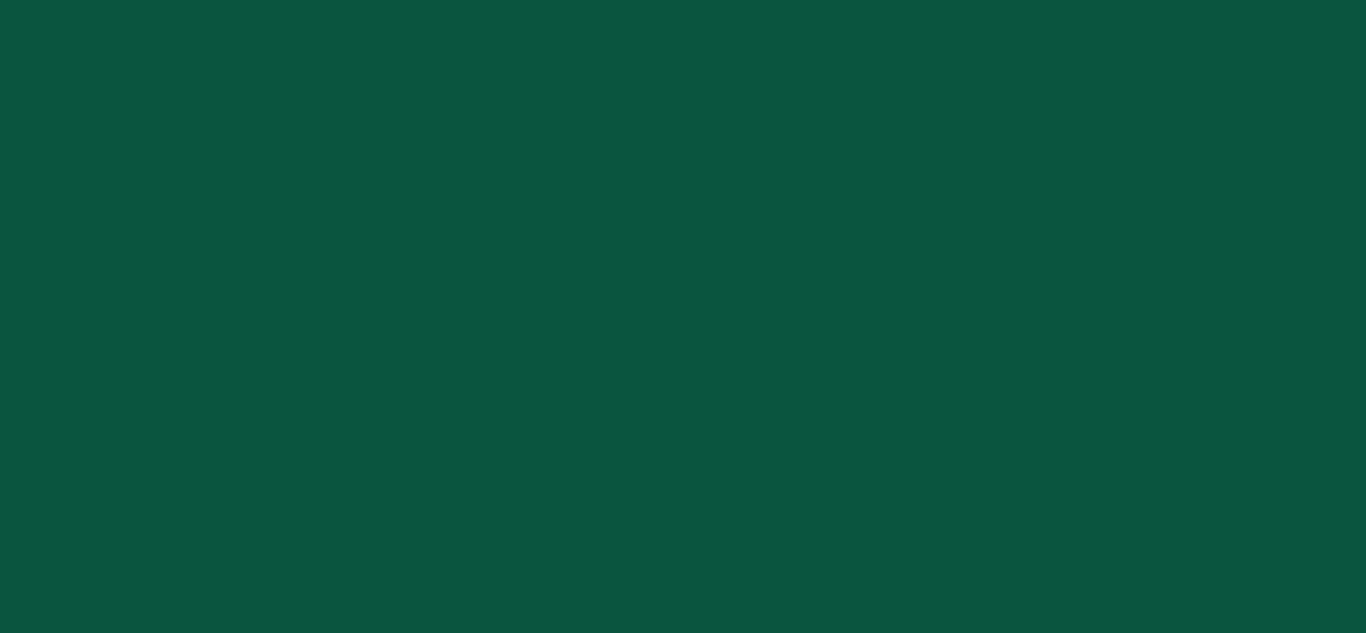 scroll, scrollTop: 0, scrollLeft: 0, axis: both 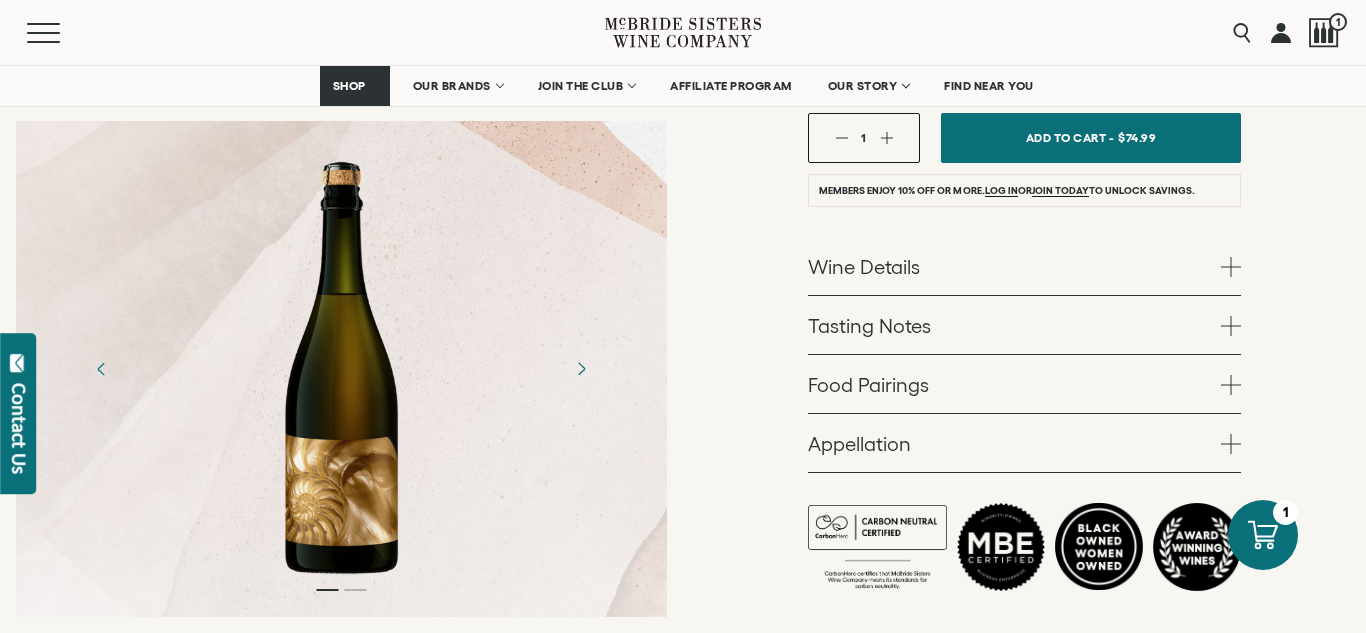 click on "Food Pairings" at bounding box center [1024, 384] 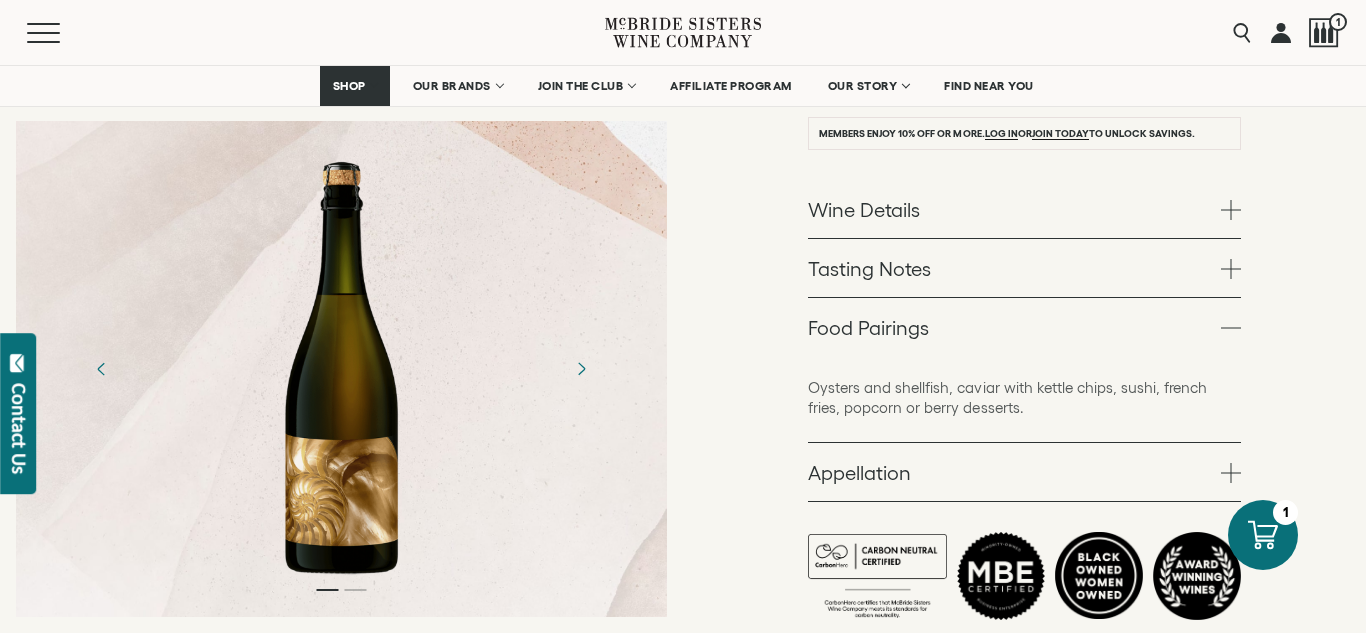 scroll, scrollTop: 684, scrollLeft: 0, axis: vertical 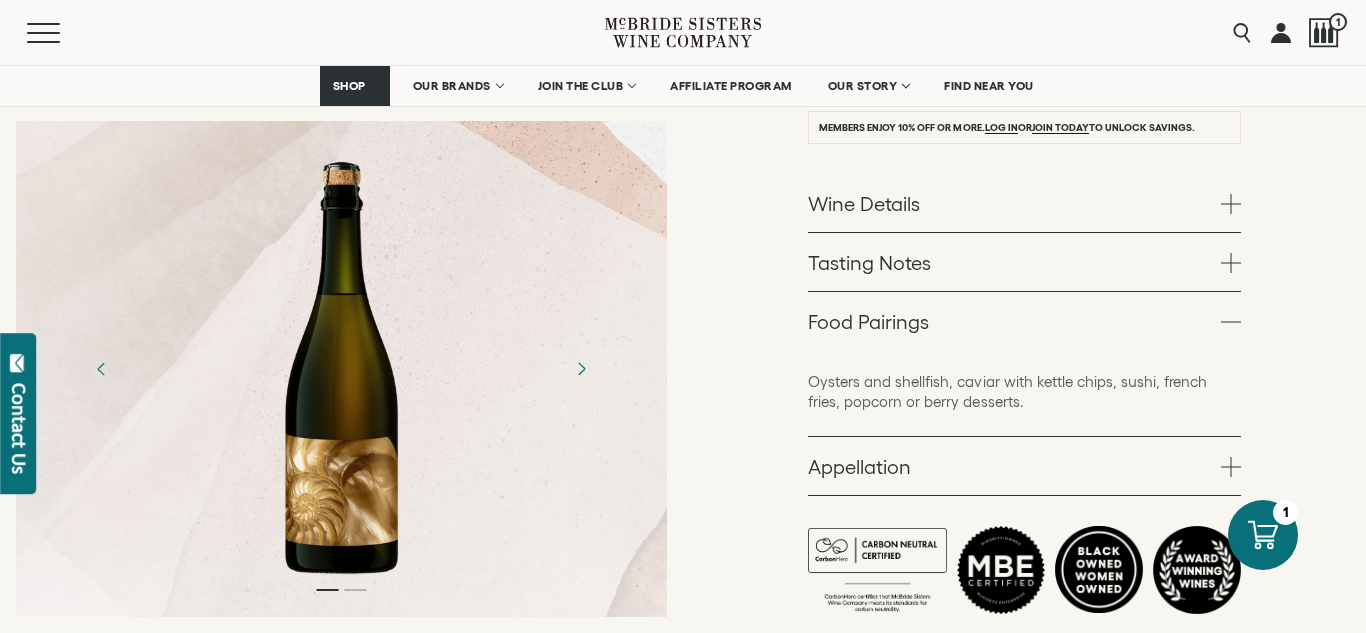 click on "Food Pairings" at bounding box center [1024, 321] 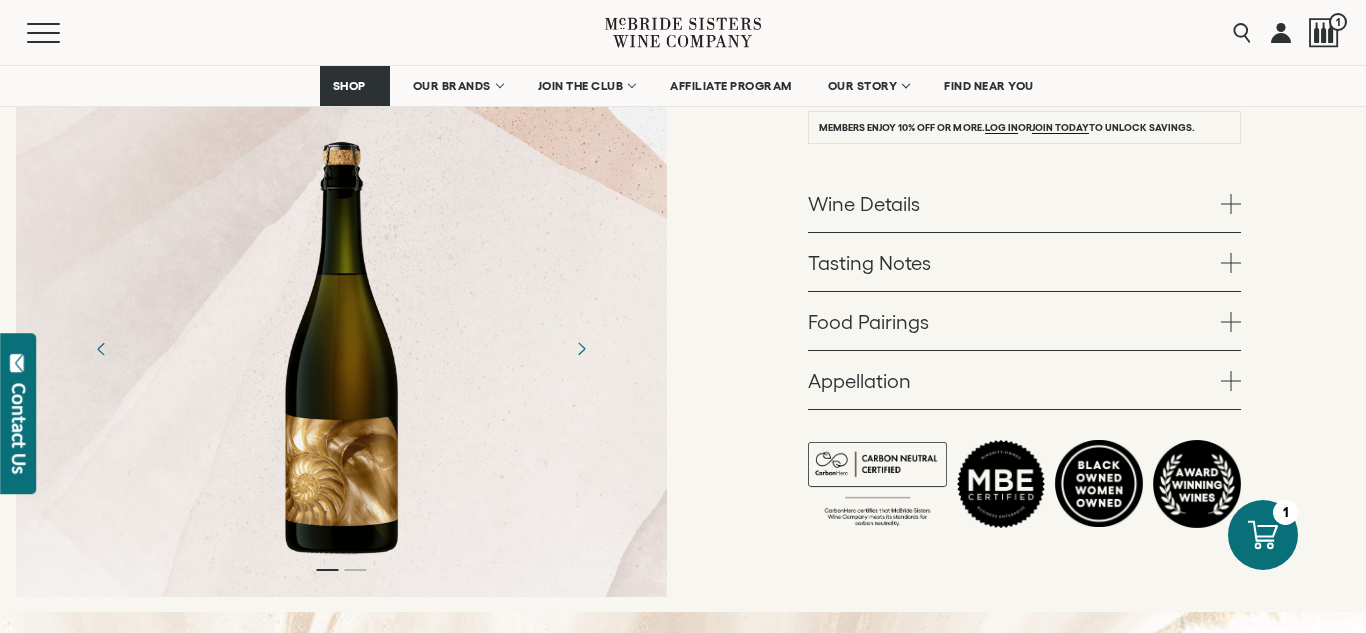 click on "Tasting Notes" at bounding box center (1024, 262) 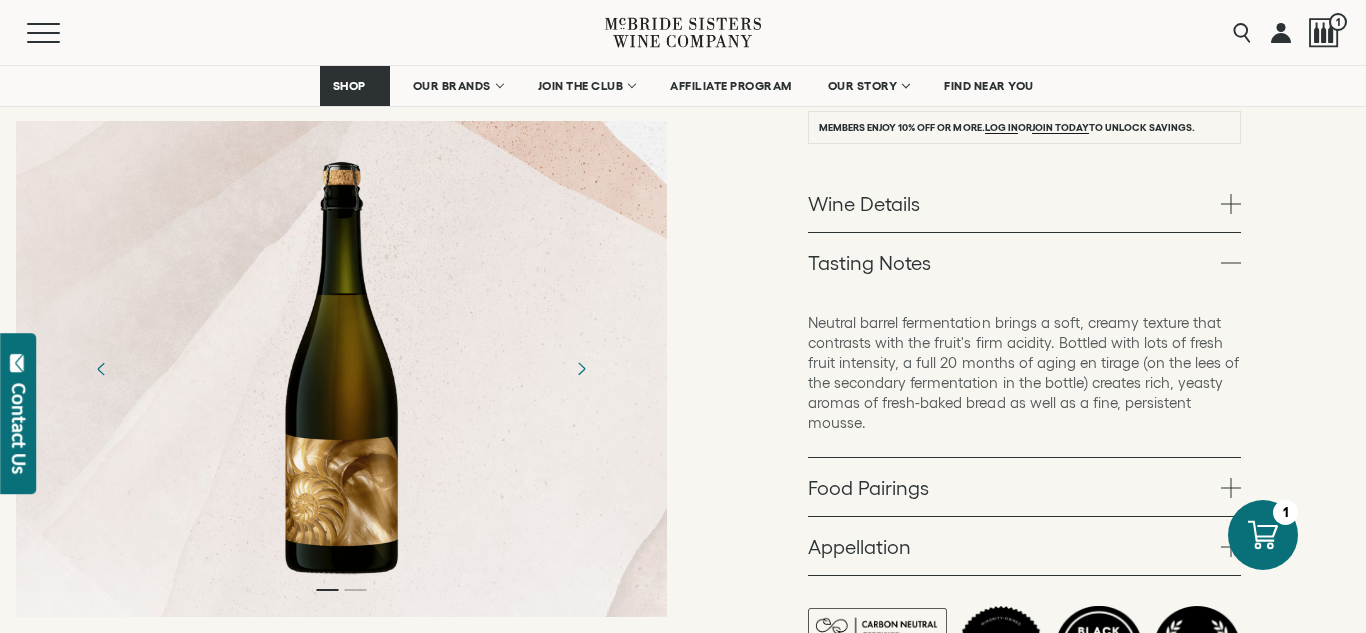 click at bounding box center [1231, 263] 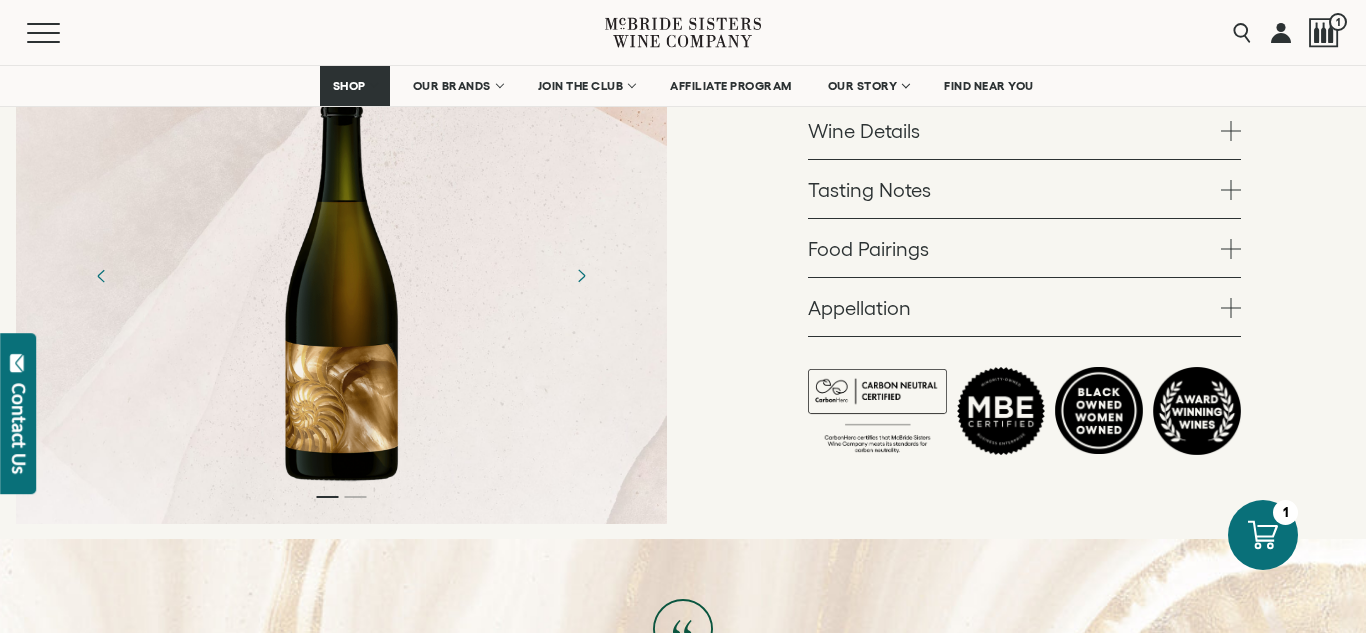 scroll, scrollTop: 758, scrollLeft: 0, axis: vertical 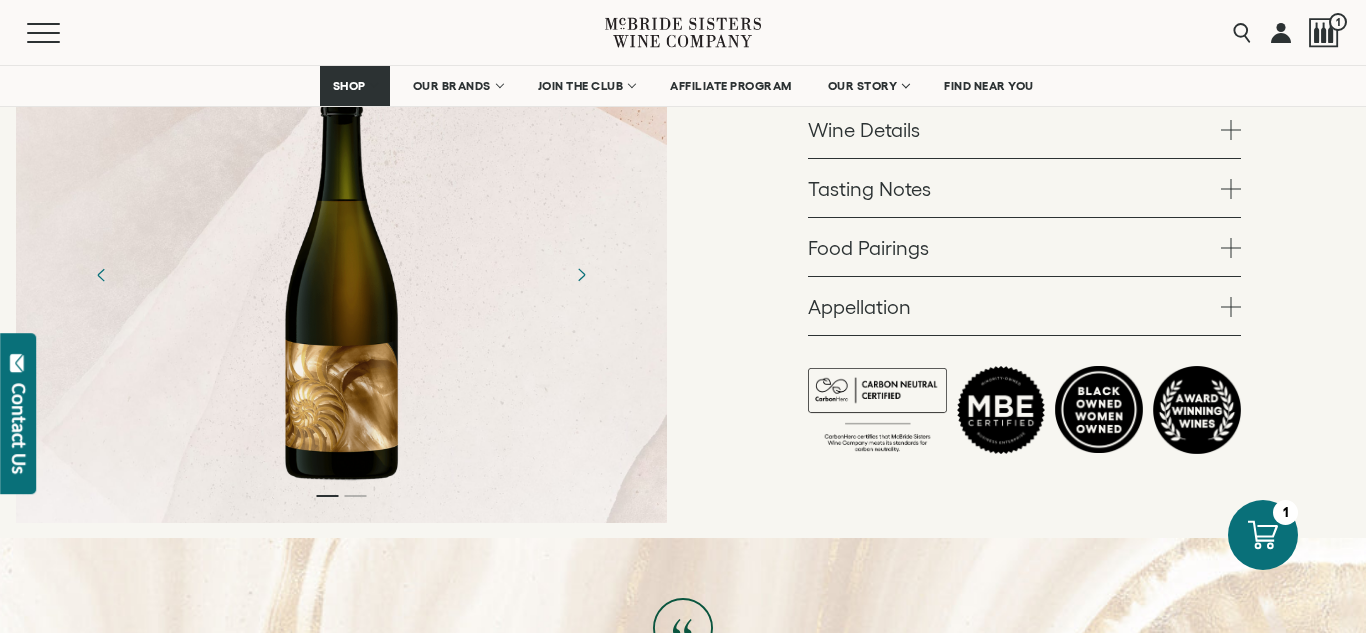 click on "Appellation" at bounding box center (1024, 306) 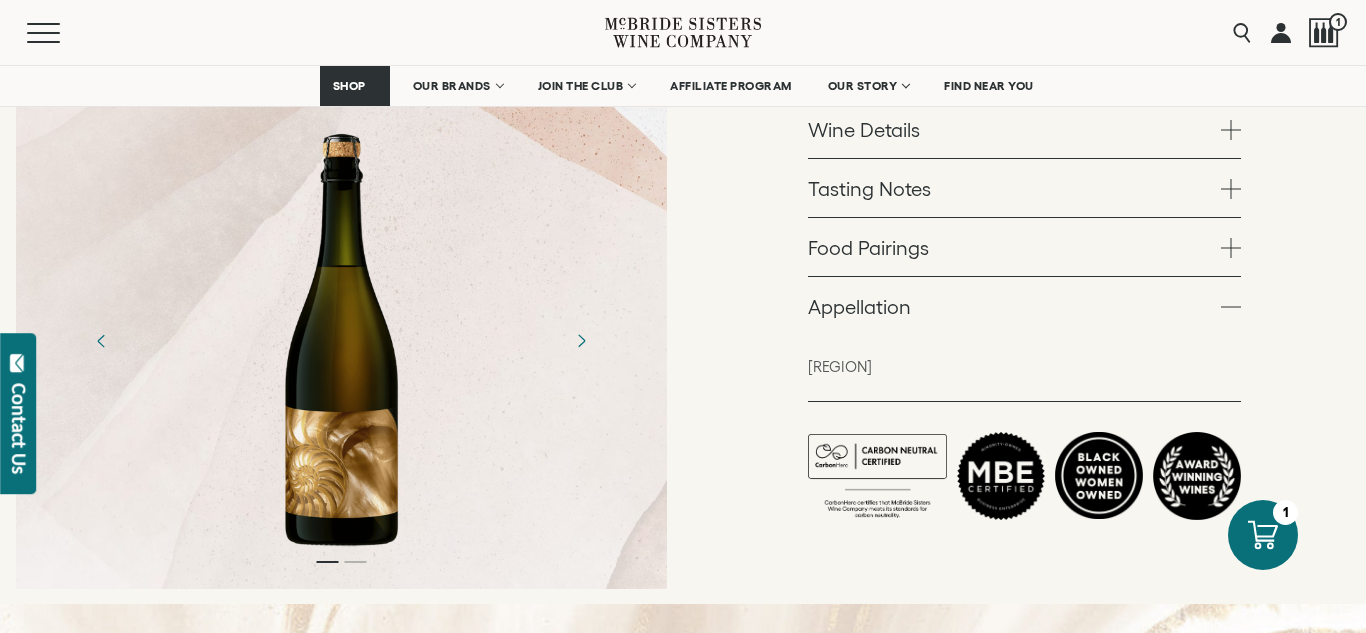 click at bounding box center [1231, 307] 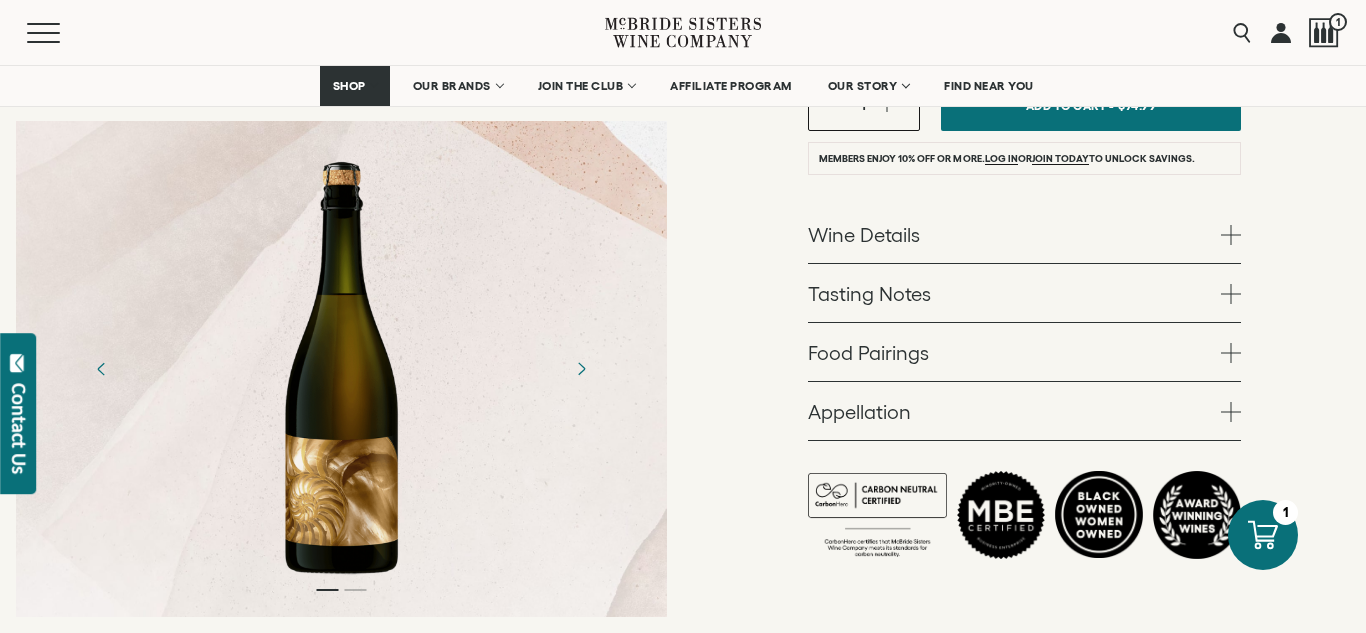 scroll, scrollTop: 647, scrollLeft: 0, axis: vertical 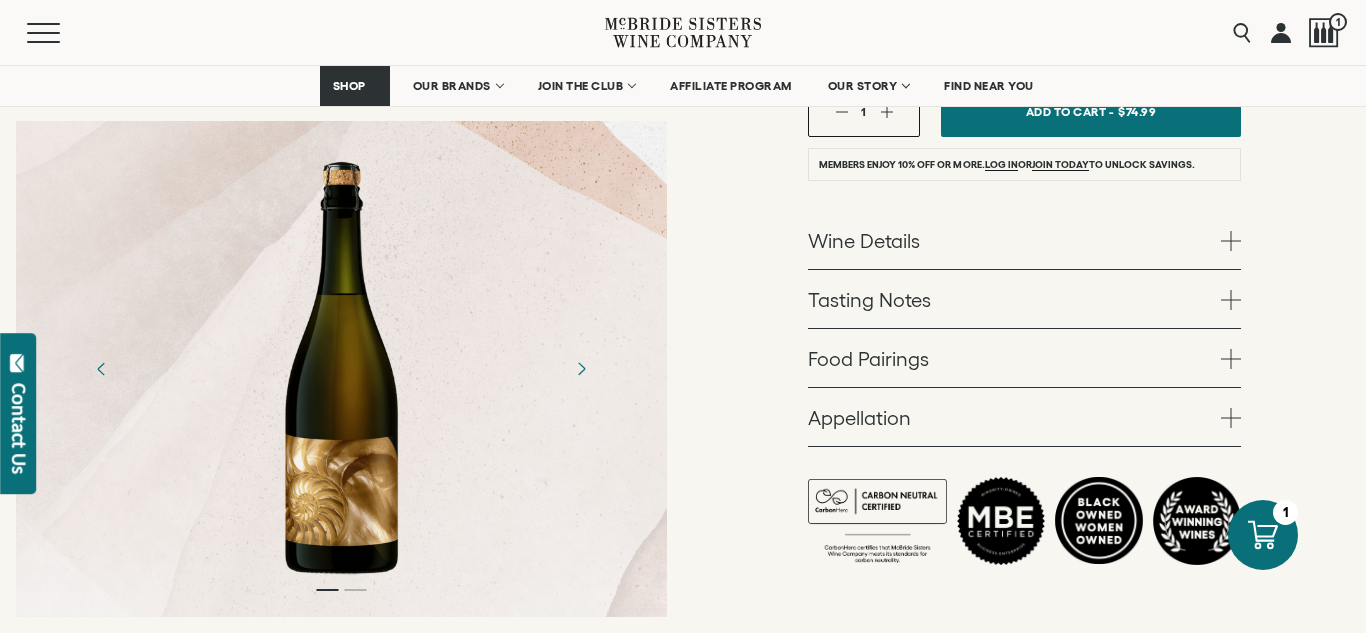 click on "Wine Details" at bounding box center (1024, 240) 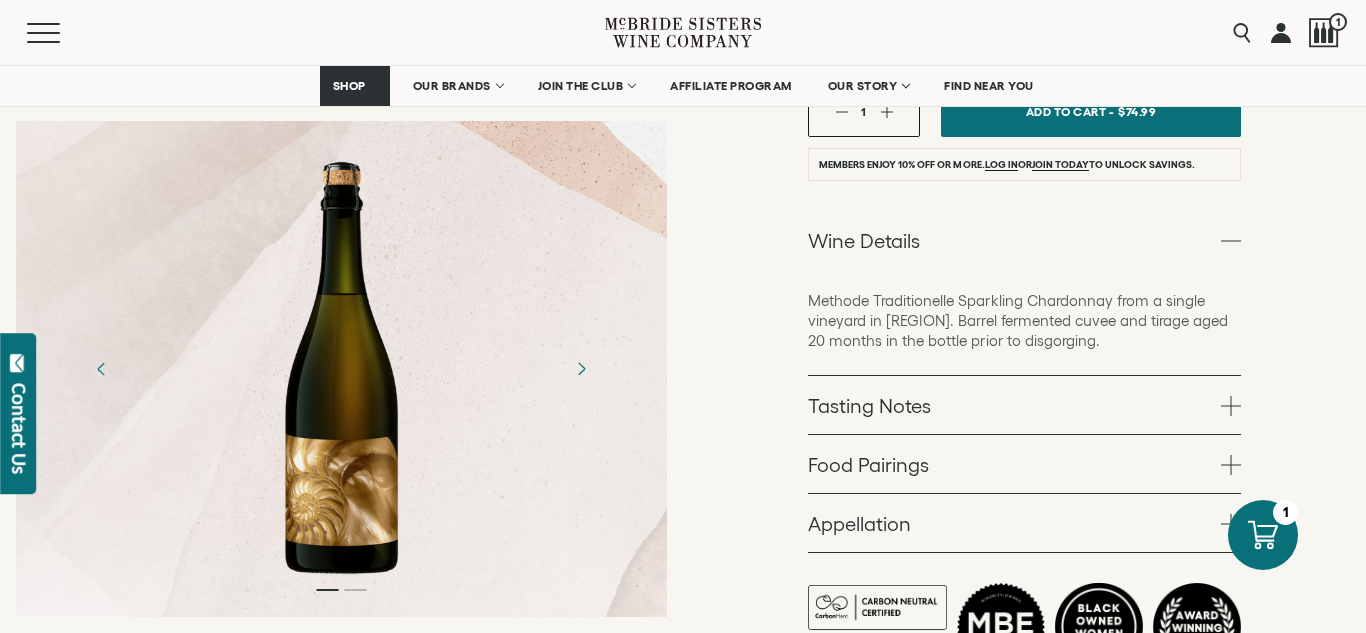 click at bounding box center [1231, 241] 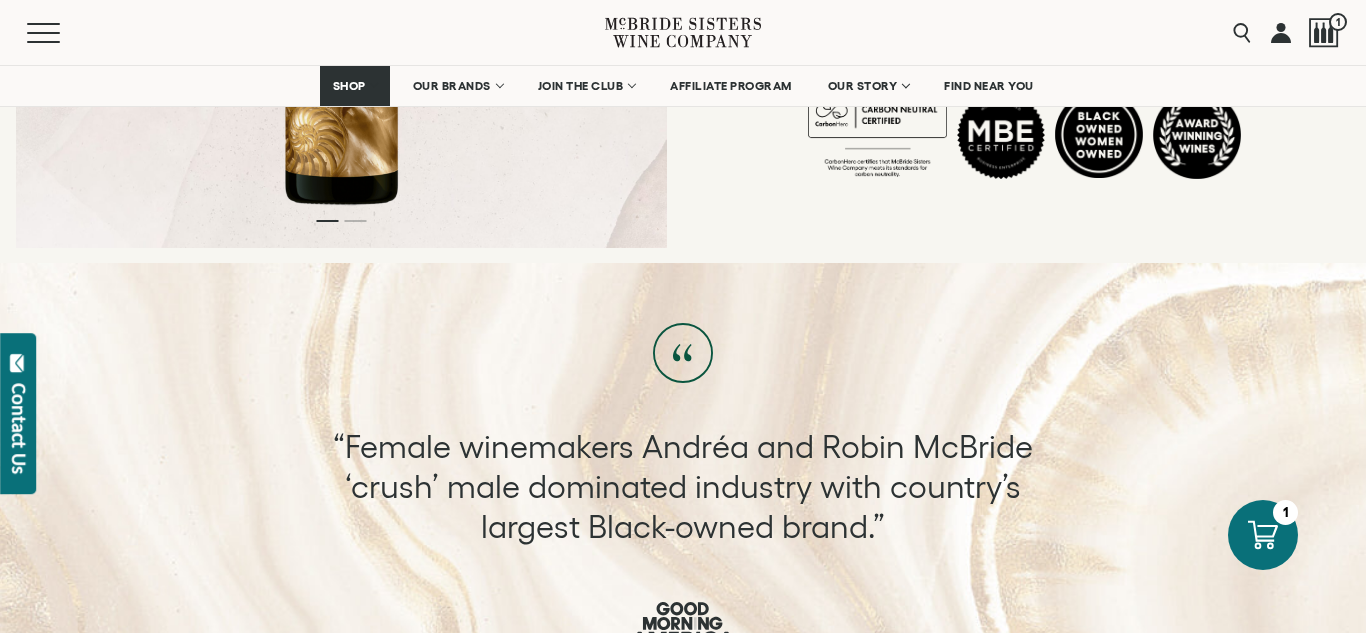 scroll, scrollTop: 1034, scrollLeft: 0, axis: vertical 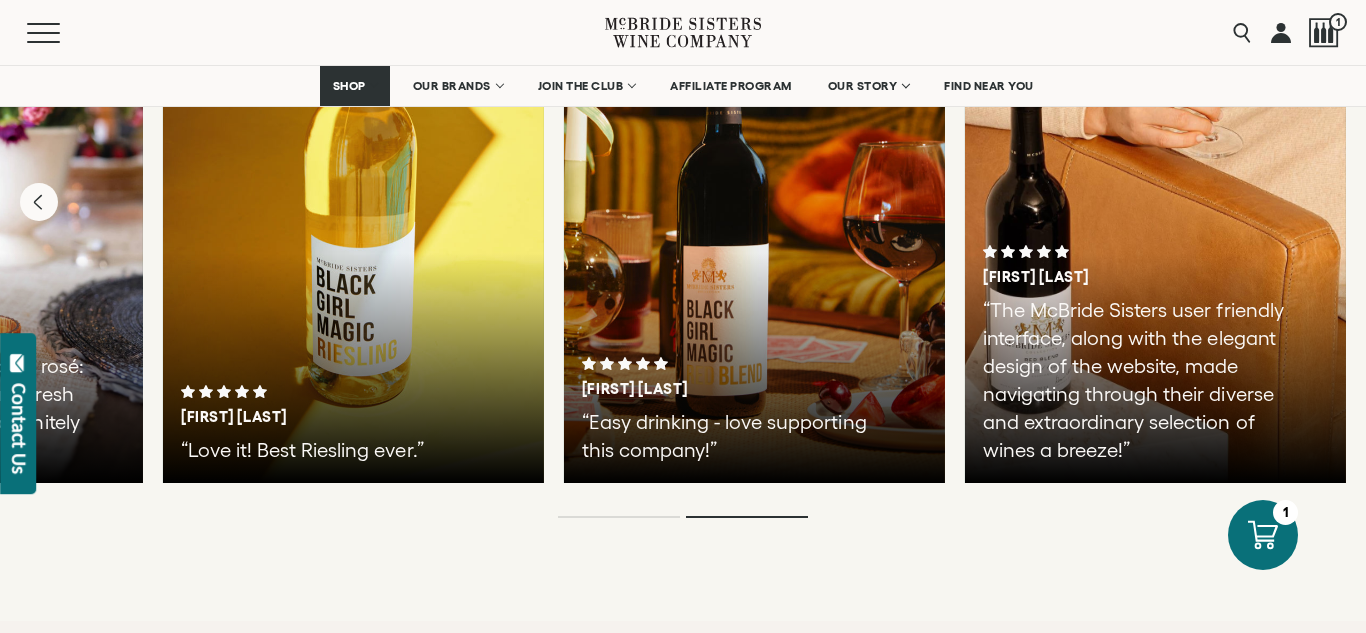 click on "“Easy drinking - love supporting this company!”" at bounding box center [742, 436] 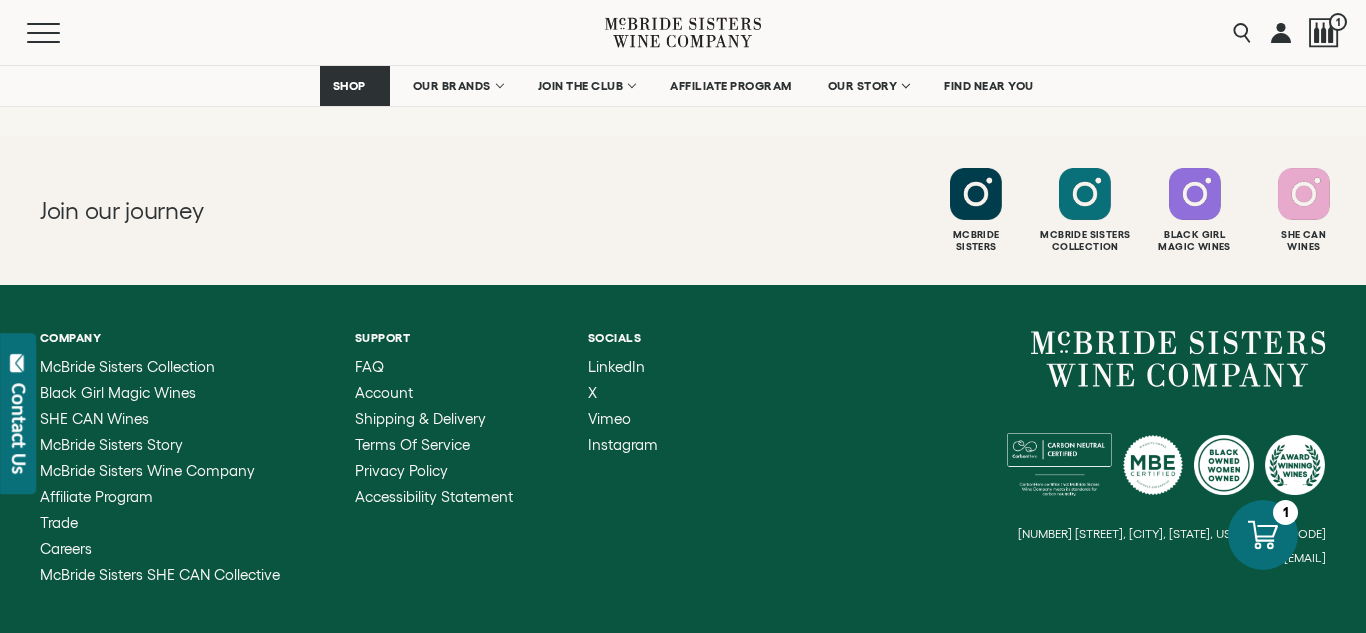 scroll, scrollTop: 4661, scrollLeft: 0, axis: vertical 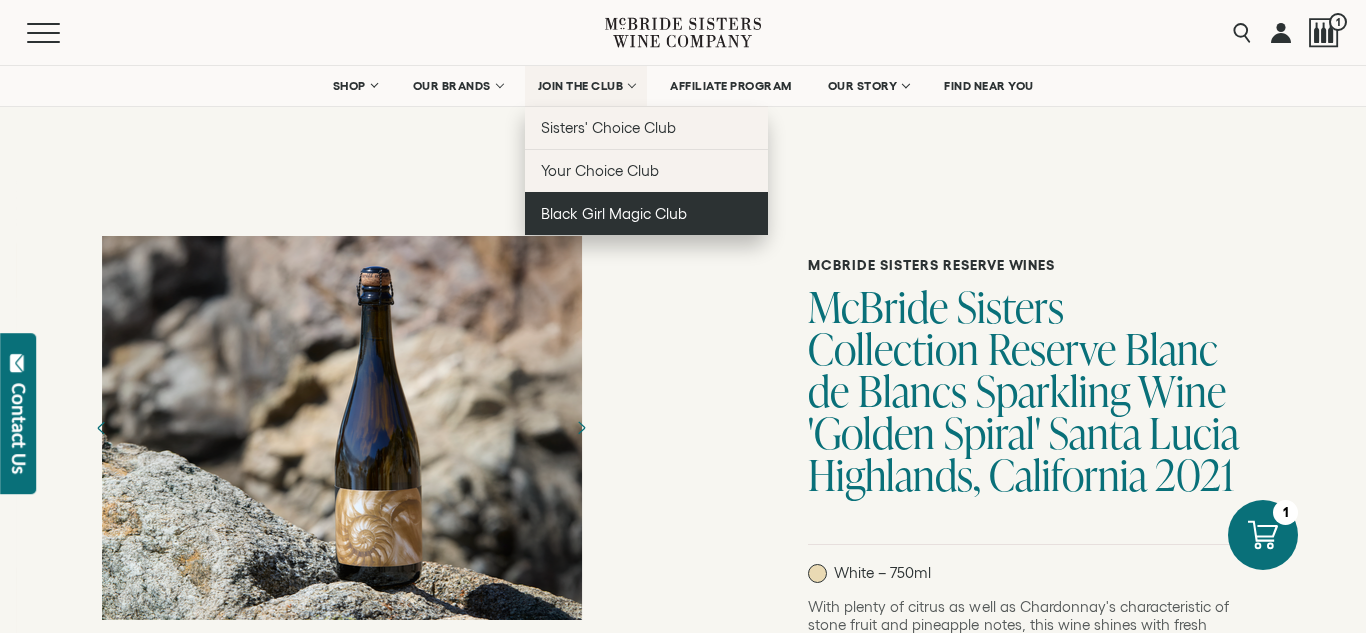 click on "Black Girl Magic Club" at bounding box center (614, 213) 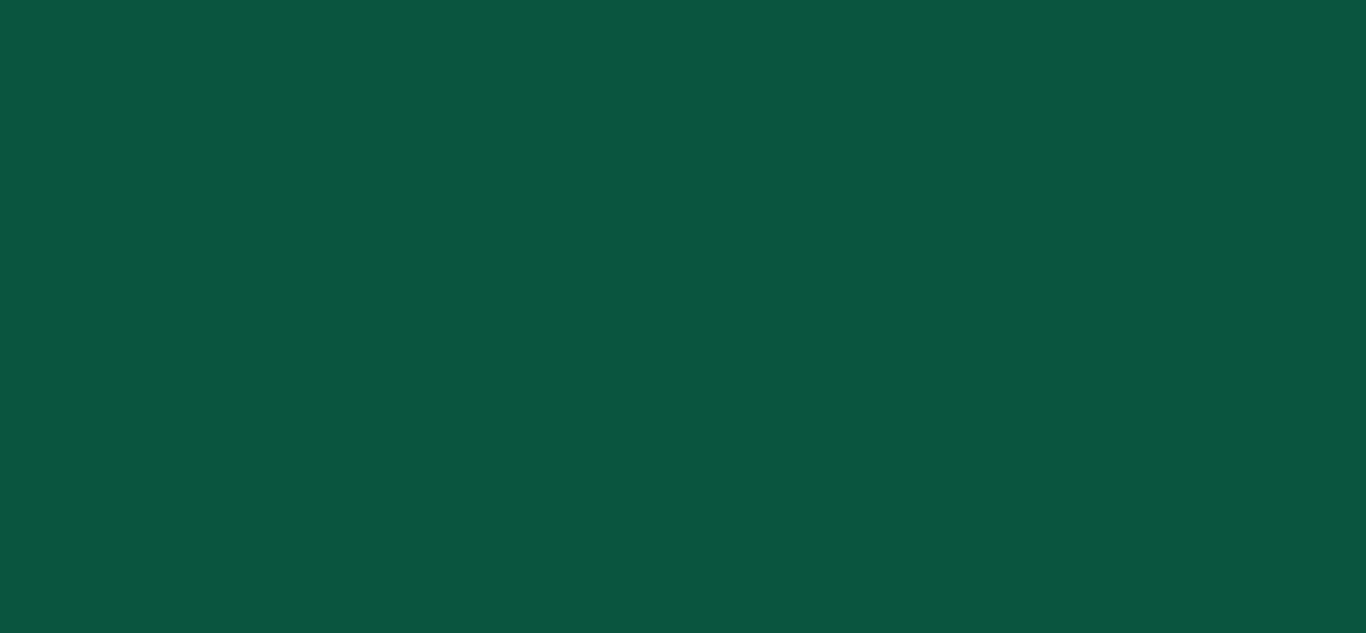 scroll, scrollTop: 0, scrollLeft: 0, axis: both 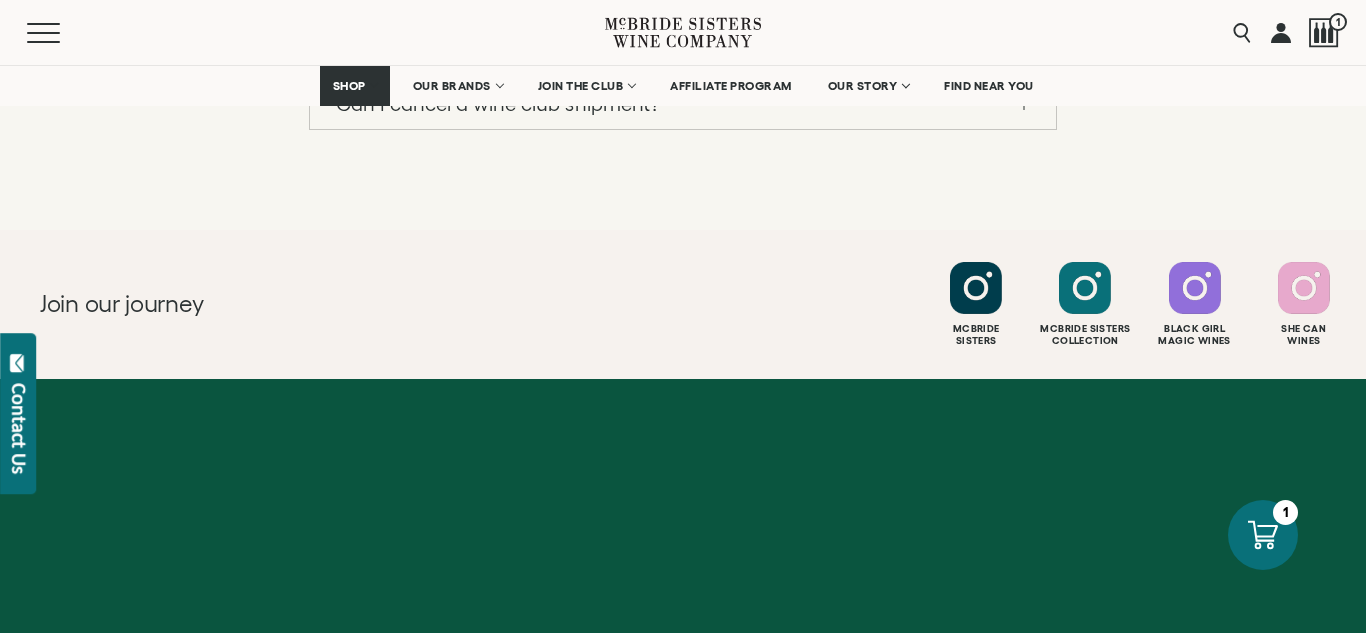 click on "Are shipments customizable?" at bounding box center (683, -88) 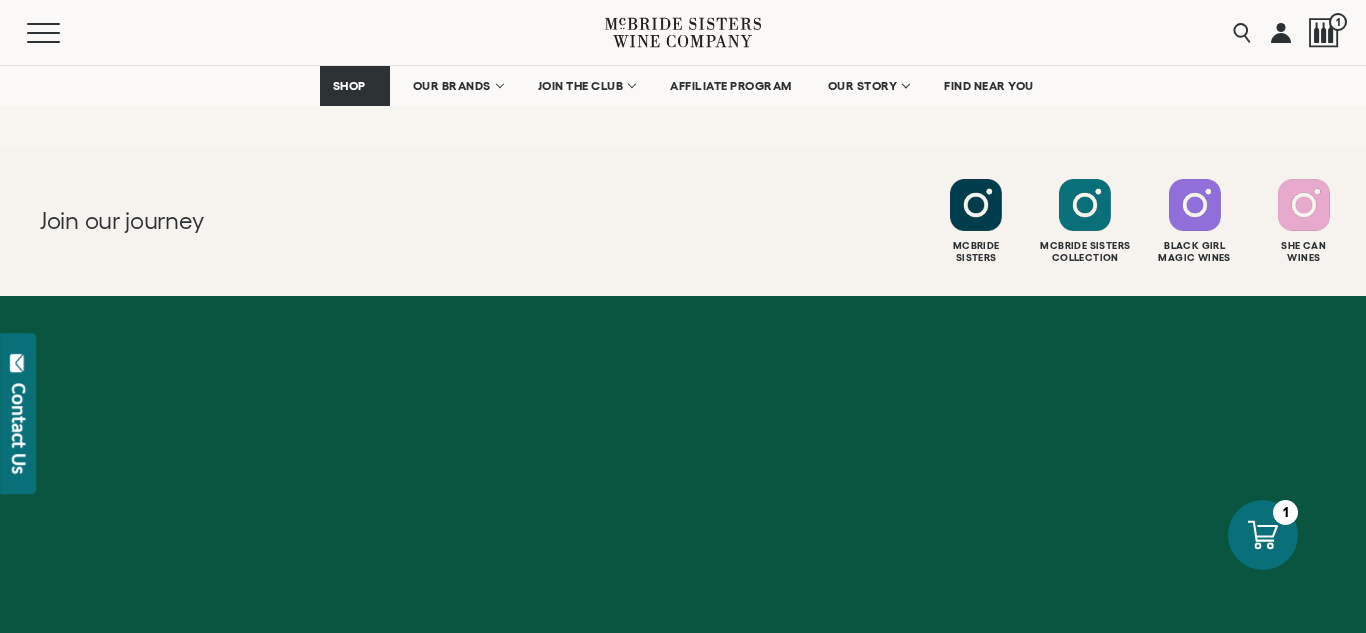 click on "What states can you ship club shipments to?" at bounding box center (683, -43) 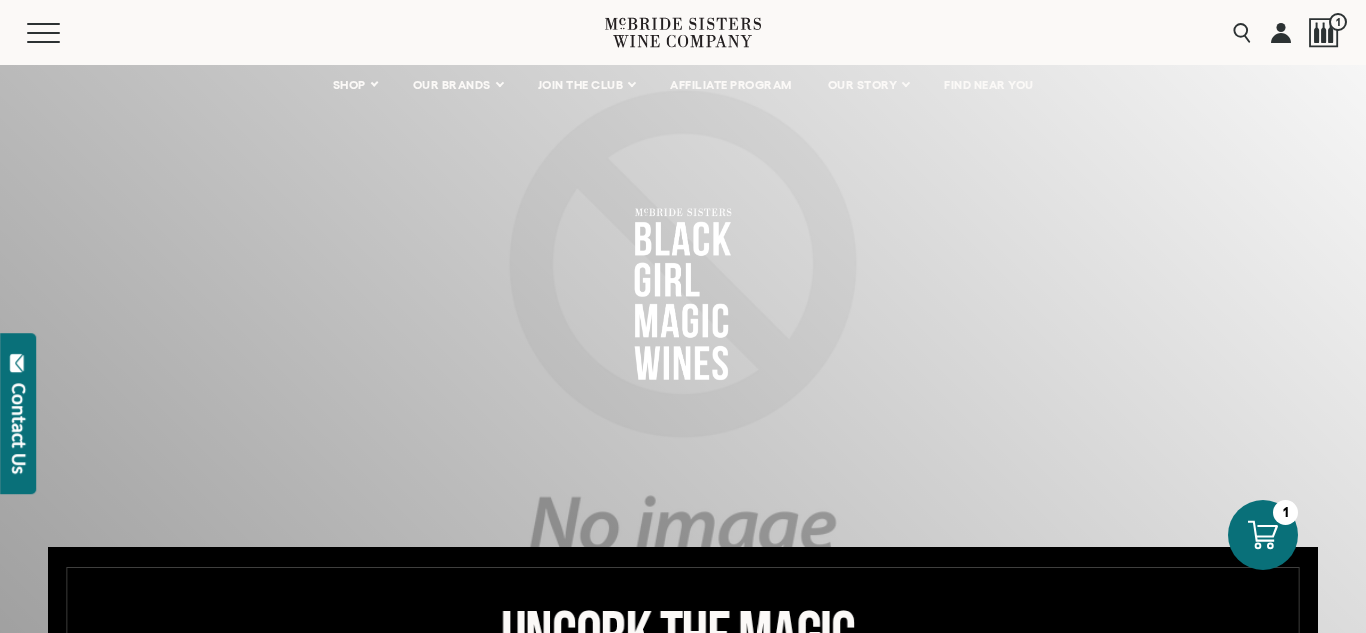 scroll, scrollTop: 0, scrollLeft: 0, axis: both 